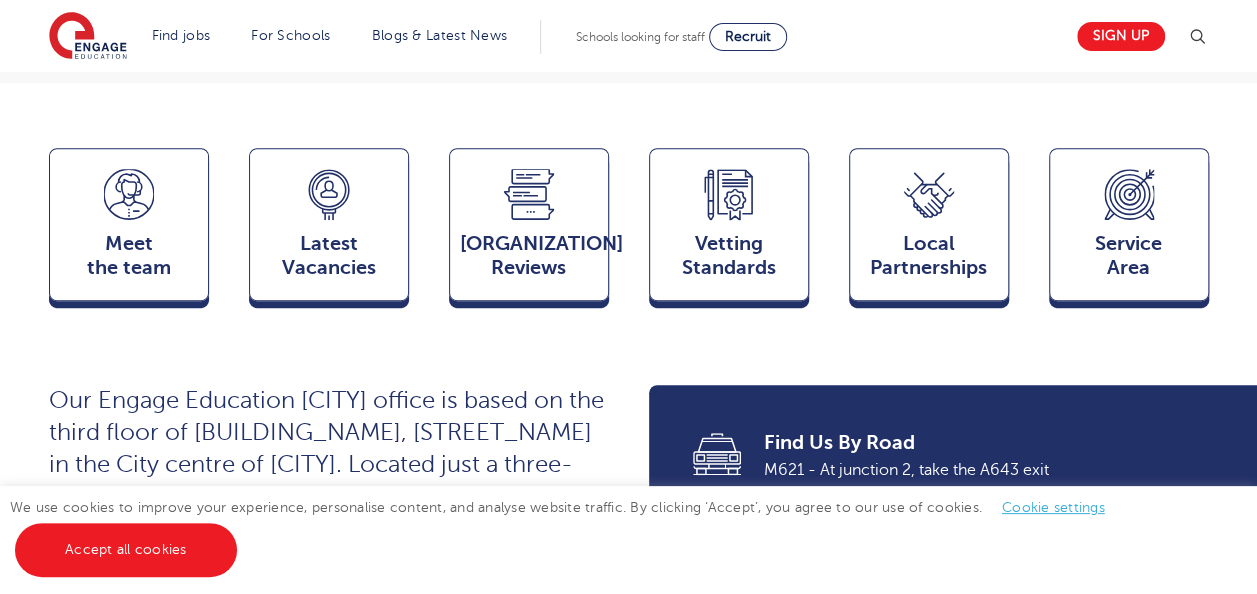 scroll, scrollTop: 461, scrollLeft: 0, axis: vertical 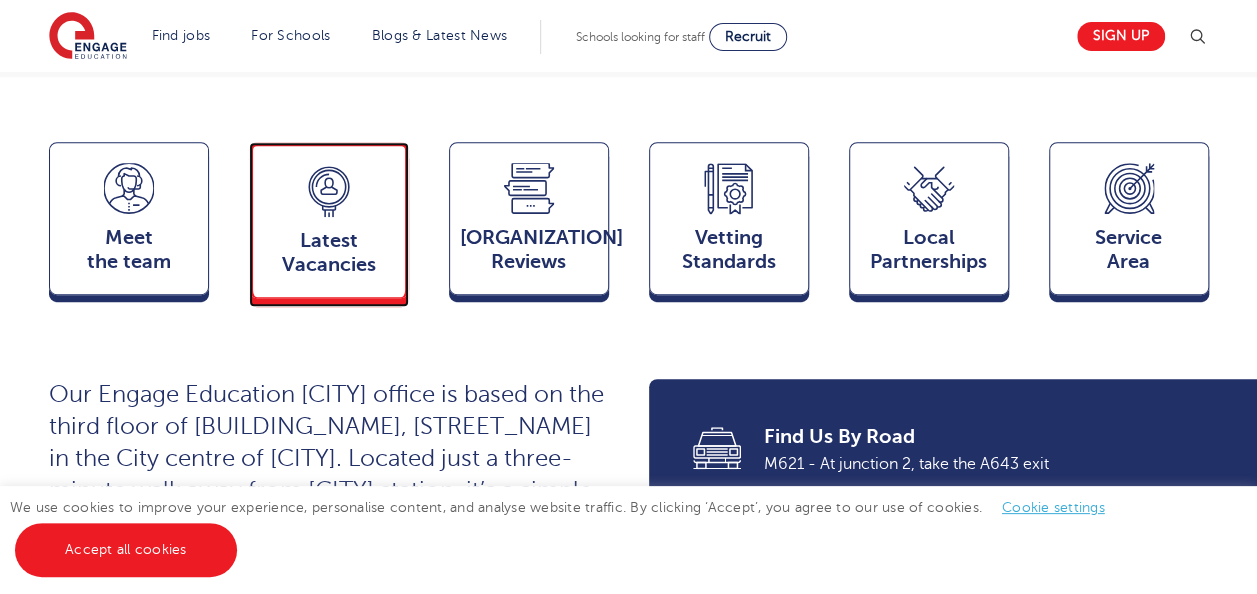 click on "Latest Vacancies" at bounding box center [329, 253] 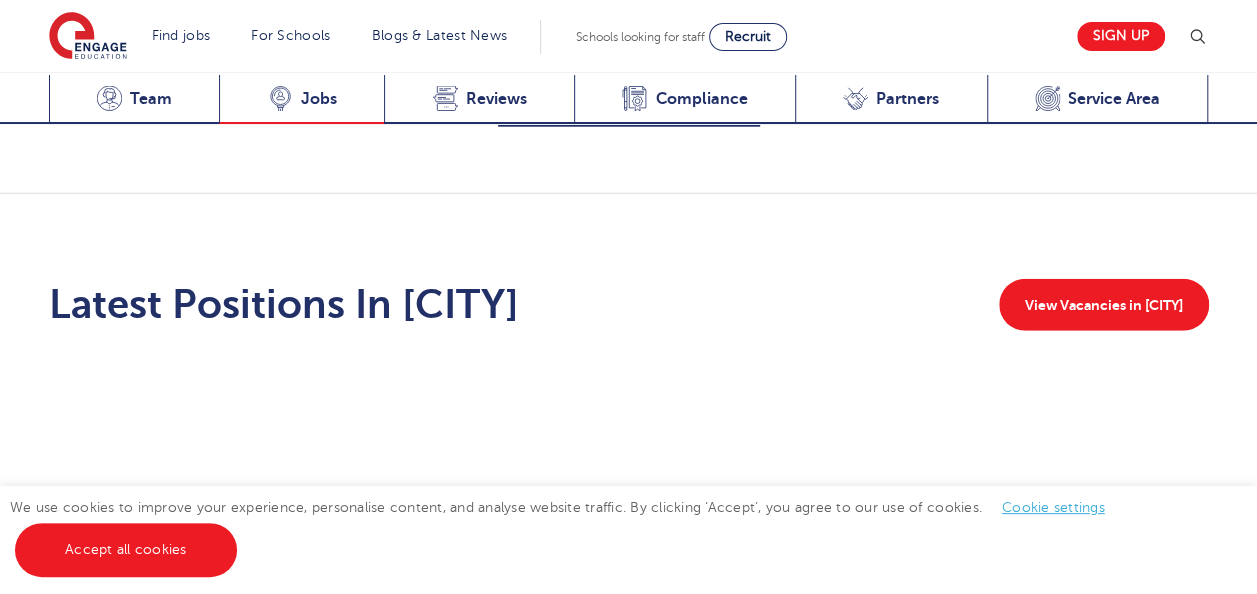 scroll, scrollTop: 2782, scrollLeft: 0, axis: vertical 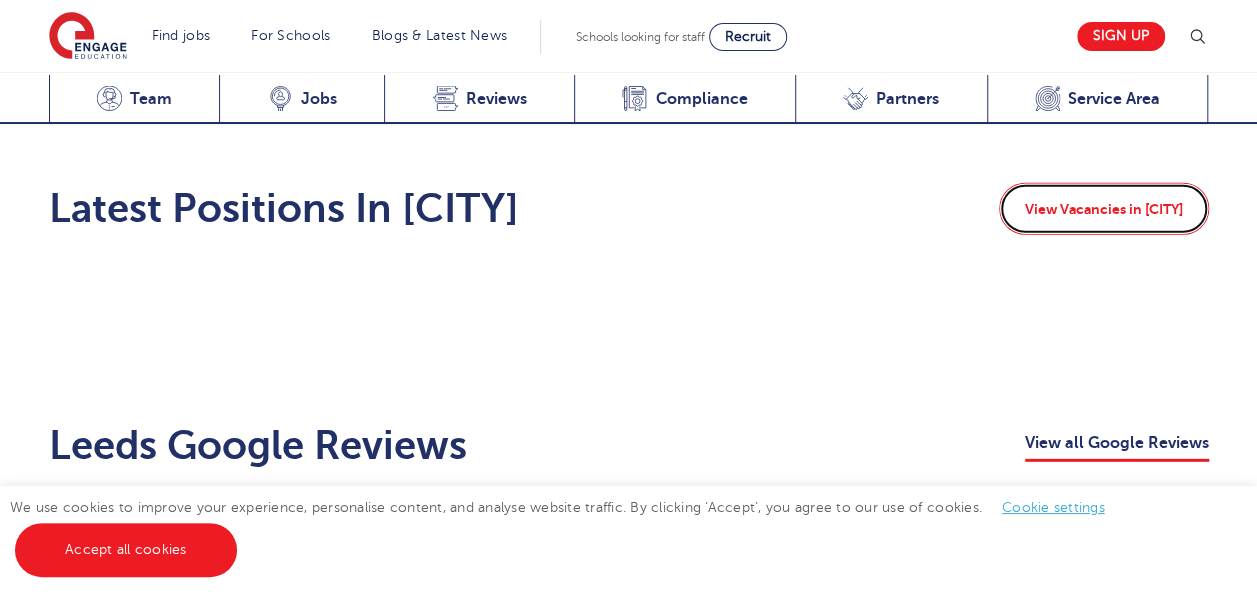 click on "View Vacancies in [CITY]" at bounding box center (1104, 209) 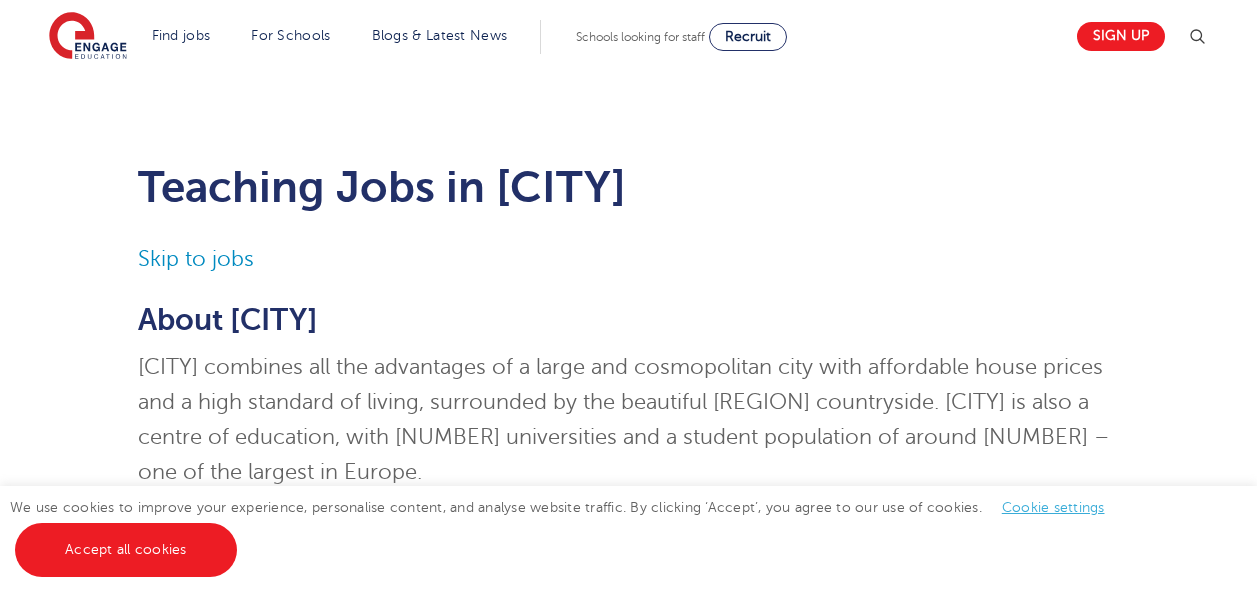 scroll, scrollTop: 0, scrollLeft: 0, axis: both 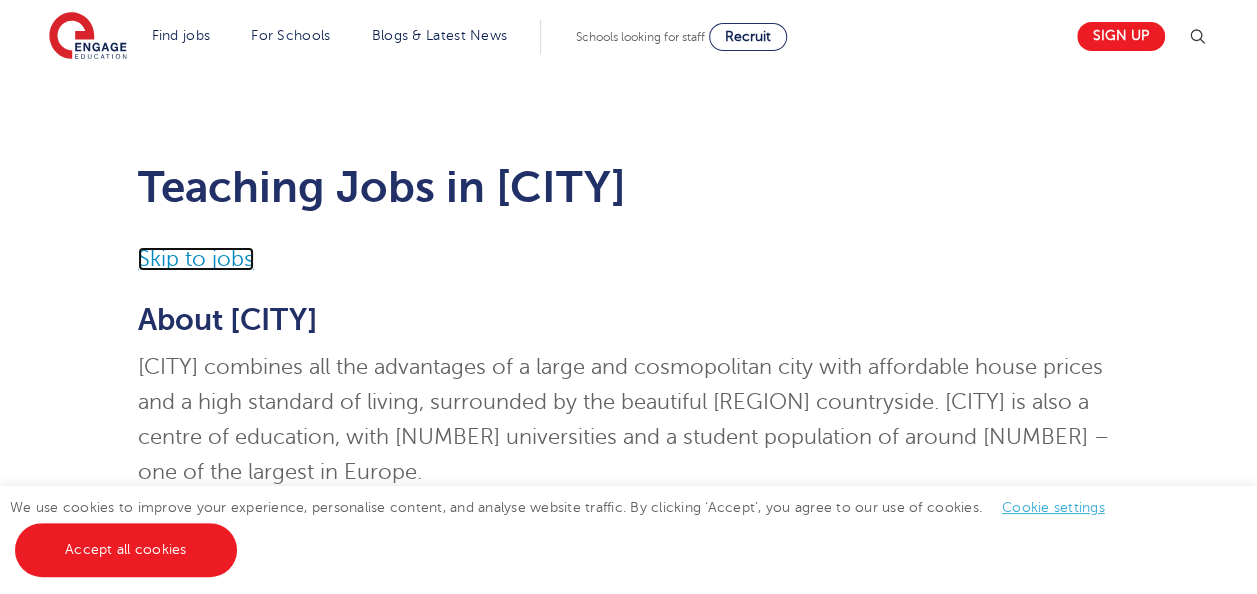 click on "Skip to jobs" at bounding box center (196, 259) 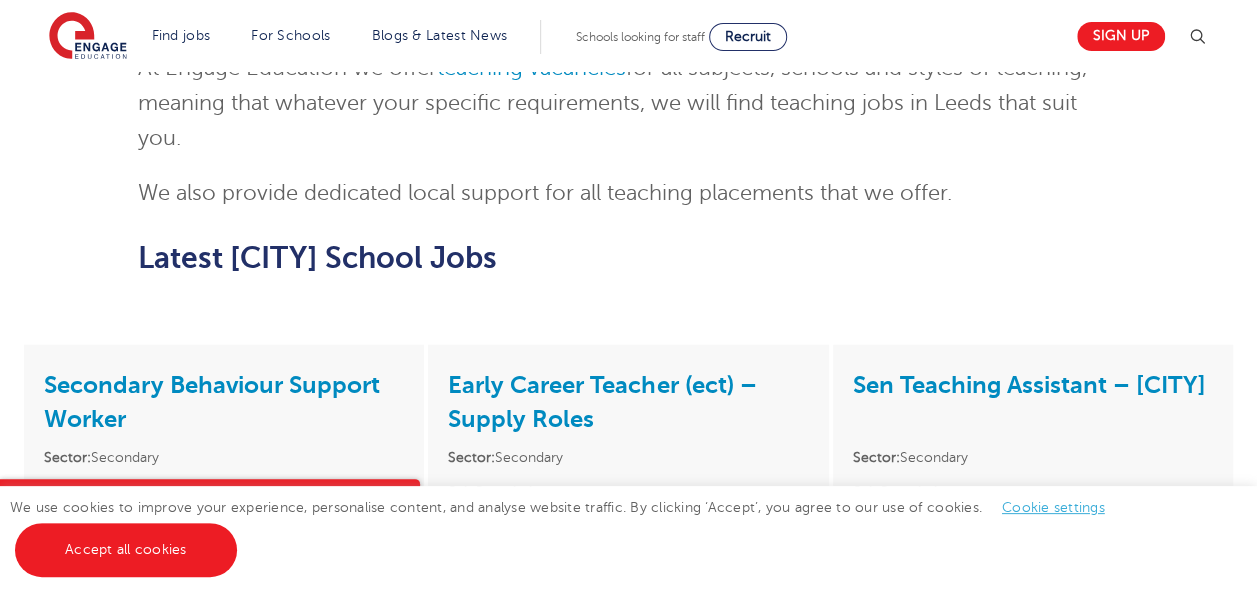 scroll, scrollTop: 2654, scrollLeft: 0, axis: vertical 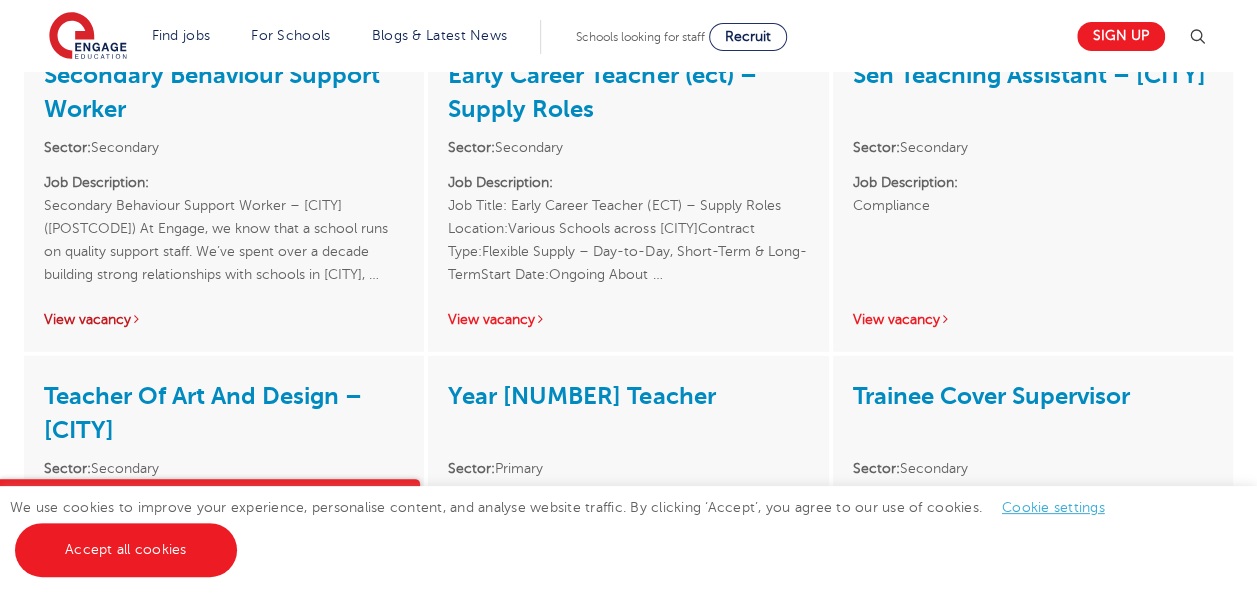 click on "View vacancy" at bounding box center [93, 319] 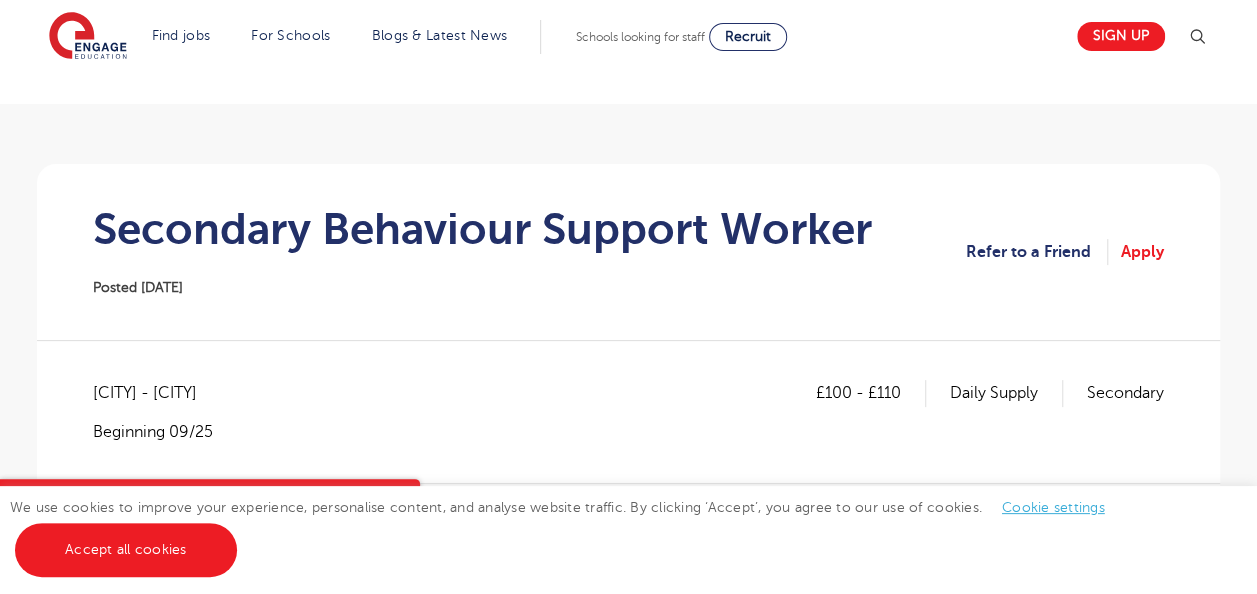scroll, scrollTop: 0, scrollLeft: 0, axis: both 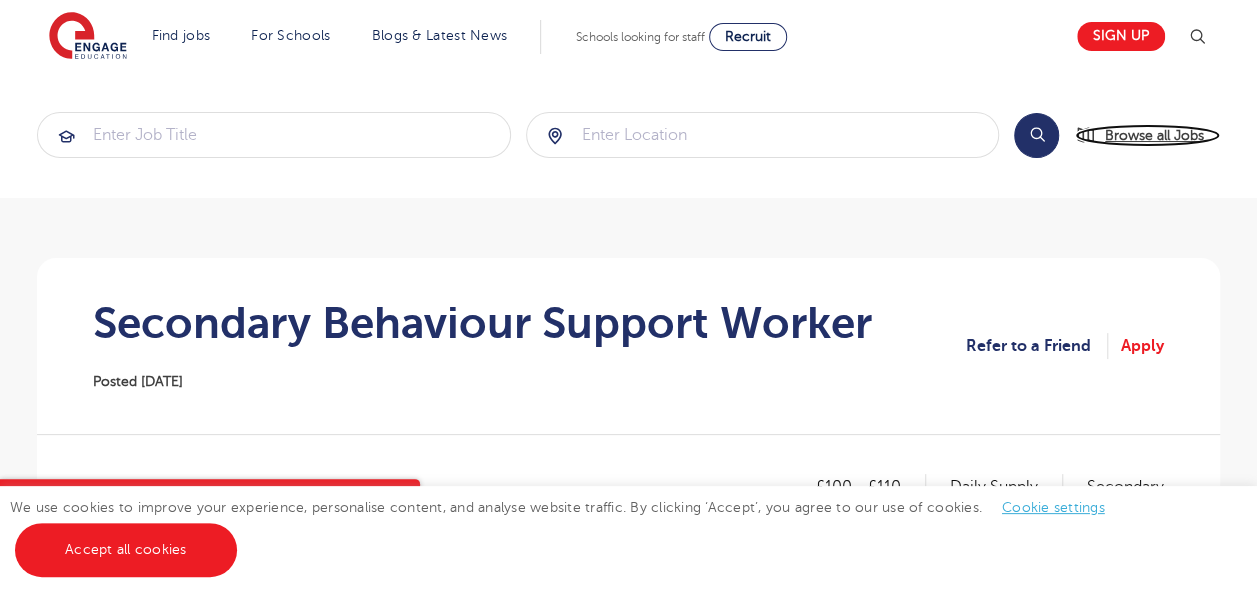 click on "Browse all Jobs" at bounding box center (1154, 135) 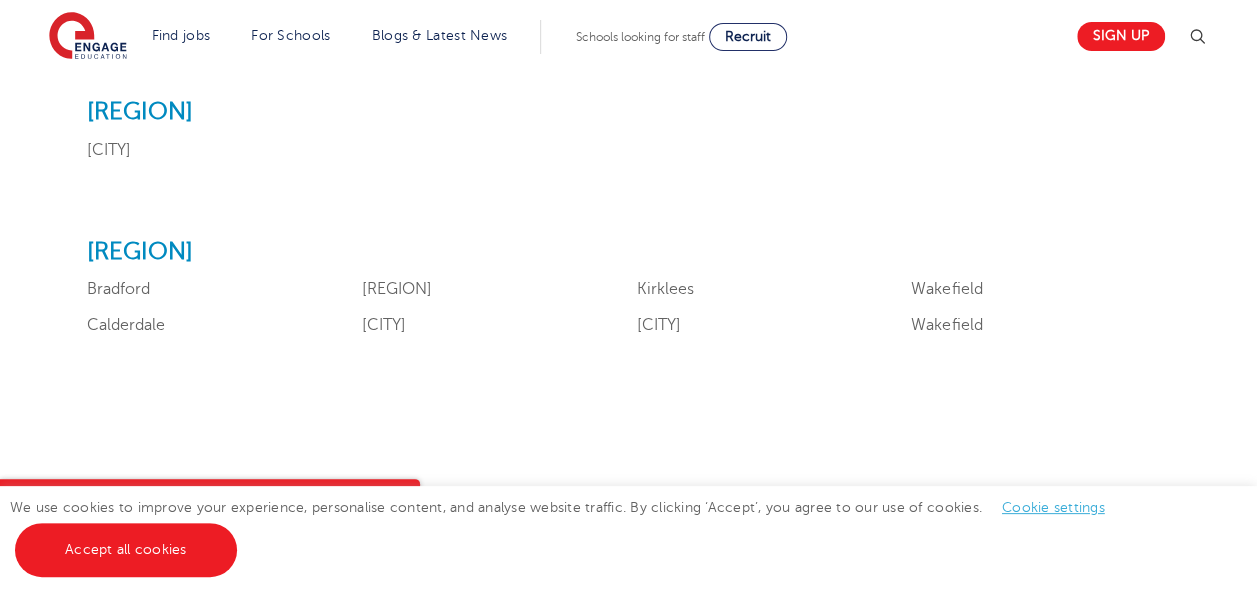 scroll, scrollTop: 2508, scrollLeft: 0, axis: vertical 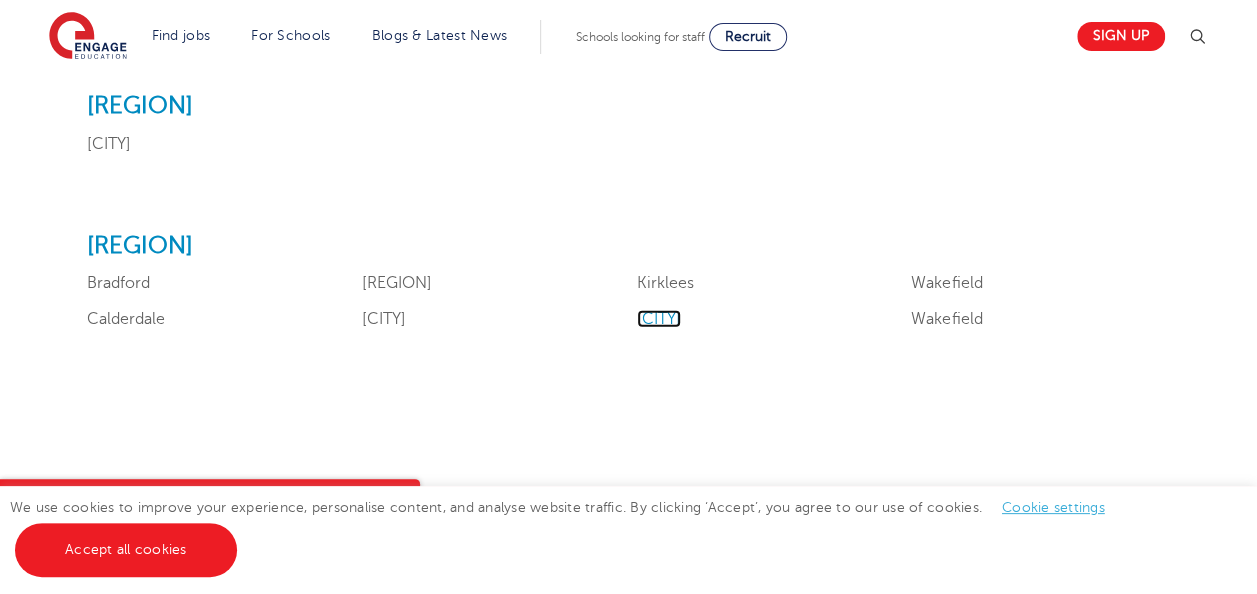 click on "[CITY]" at bounding box center (659, 319) 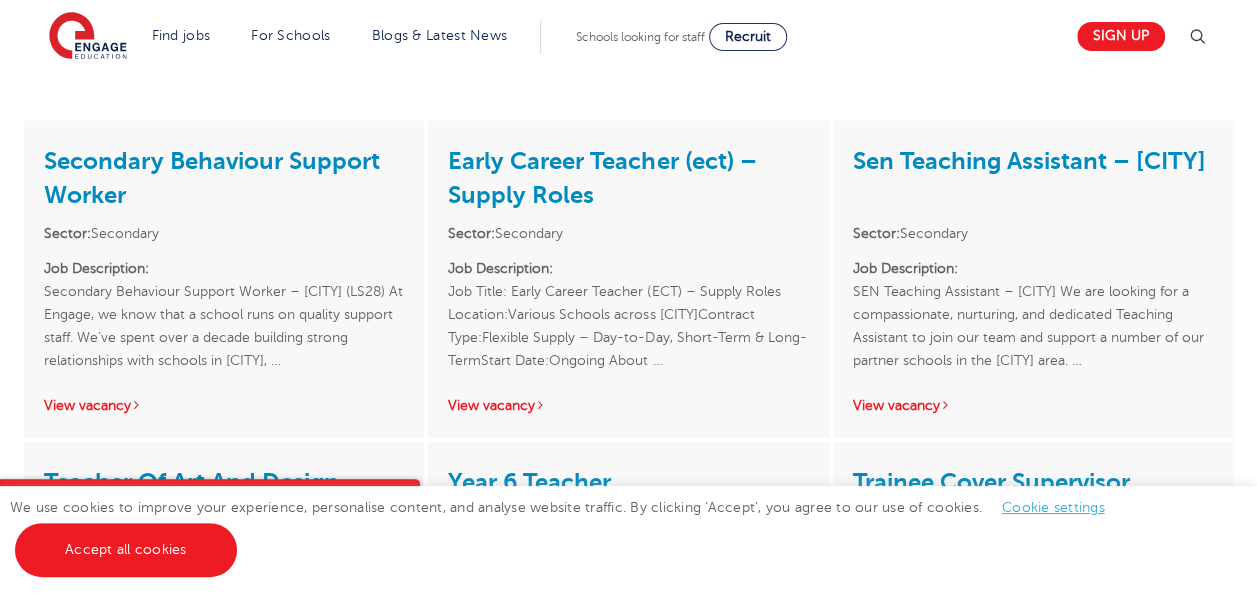 scroll, scrollTop: 2655, scrollLeft: 0, axis: vertical 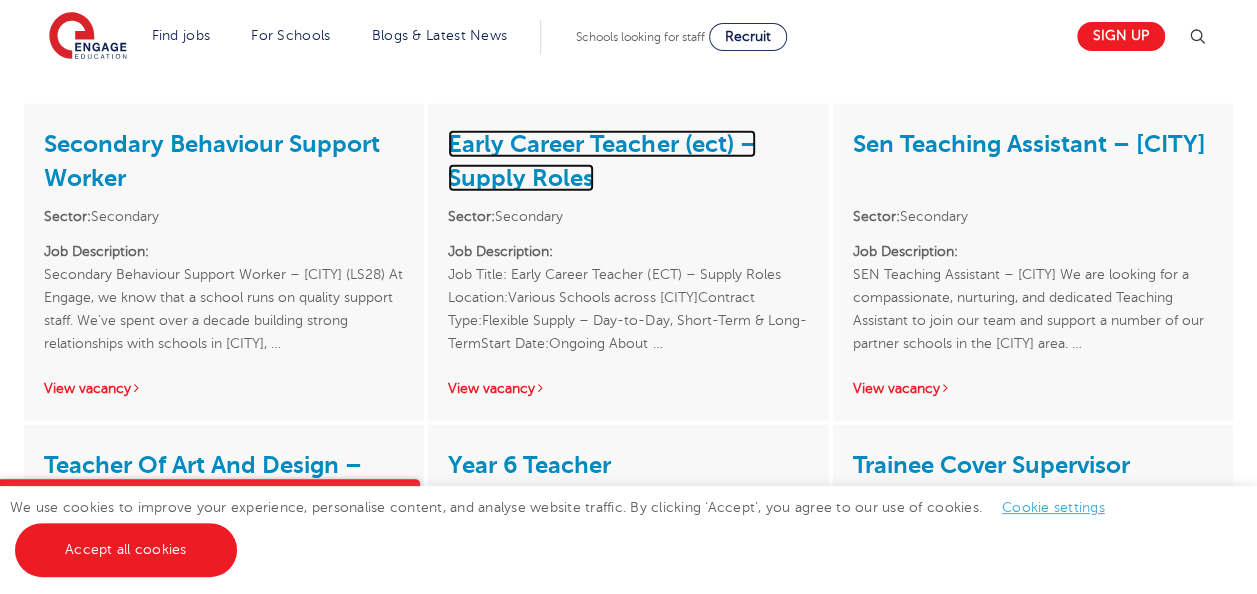 click on "Early Career Teacher (ect) – Supply Roles" at bounding box center (602, 161) 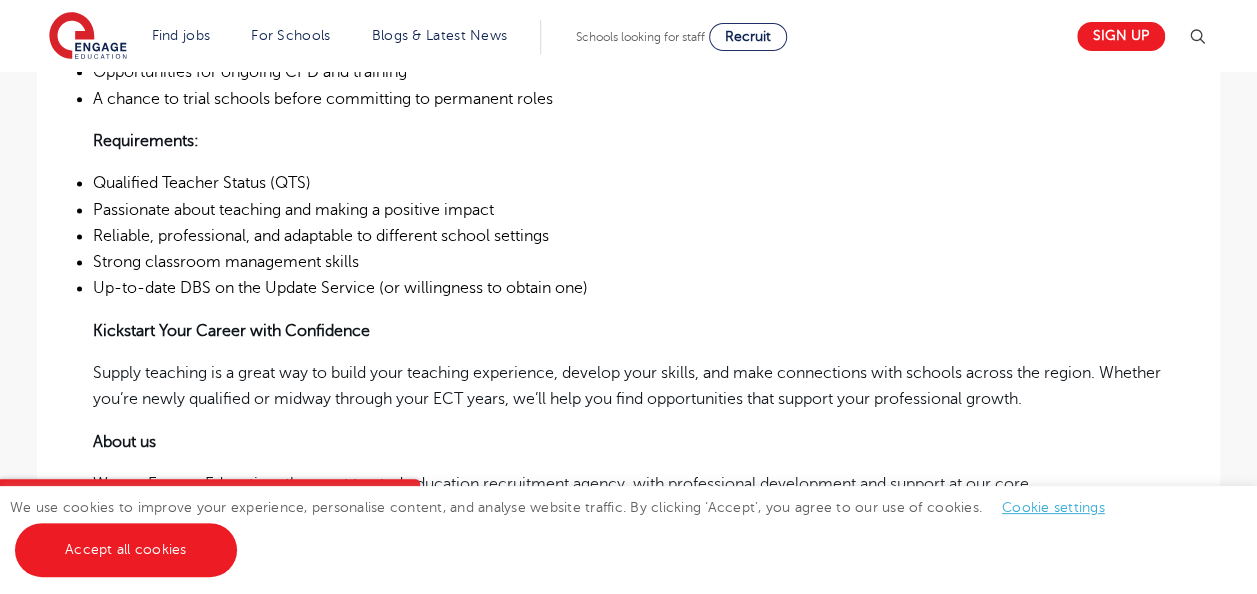 scroll, scrollTop: 1242, scrollLeft: 0, axis: vertical 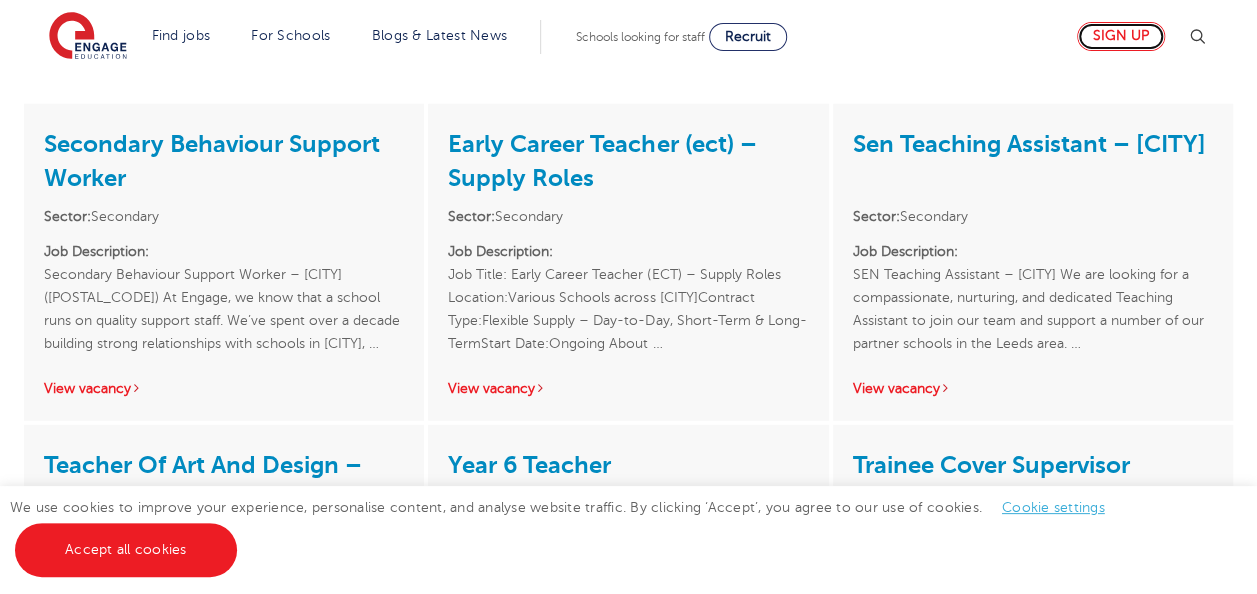 click on "Sign up" at bounding box center (1121, 36) 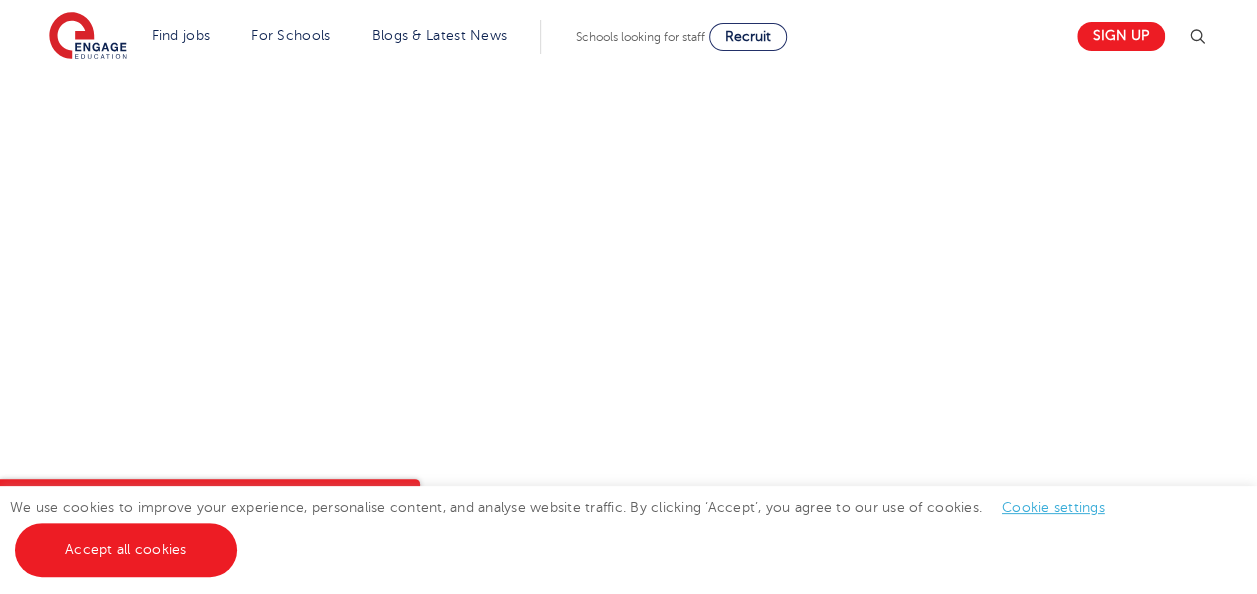 scroll, scrollTop: 1242, scrollLeft: 0, axis: vertical 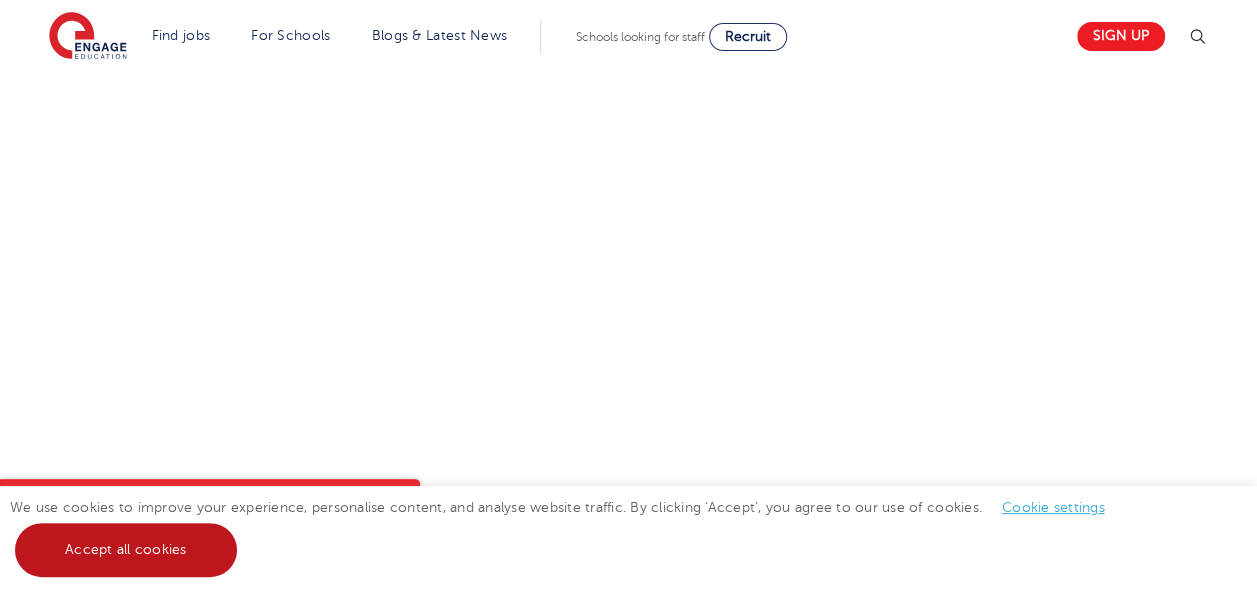click on "Accept all cookies" at bounding box center [126, 550] 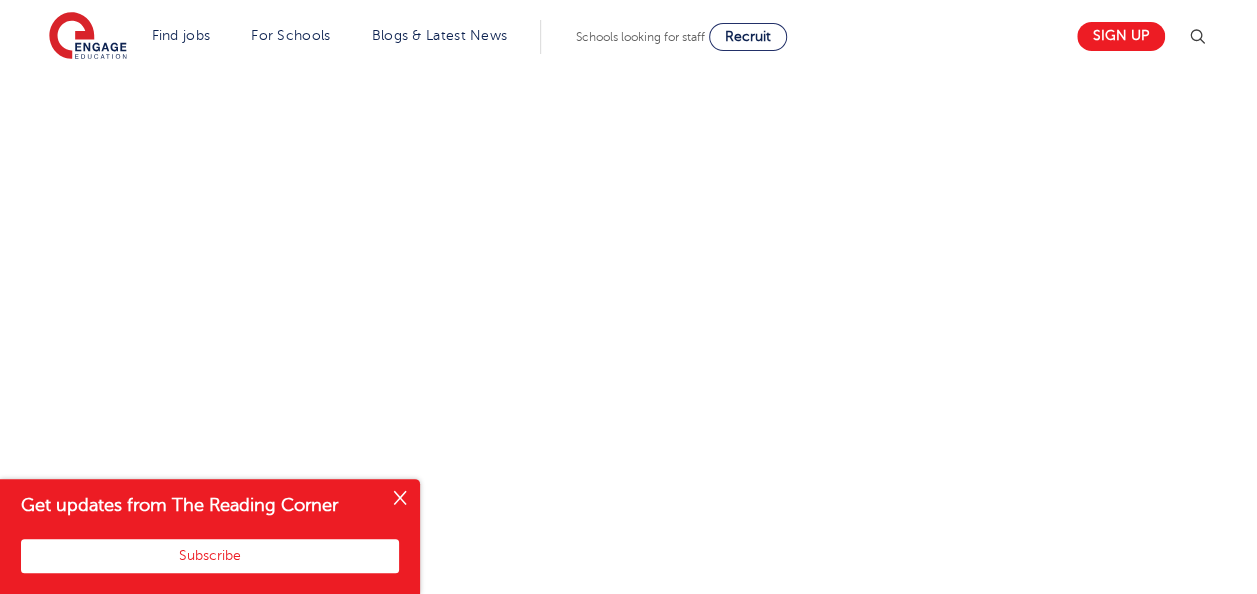 click at bounding box center [400, 499] 